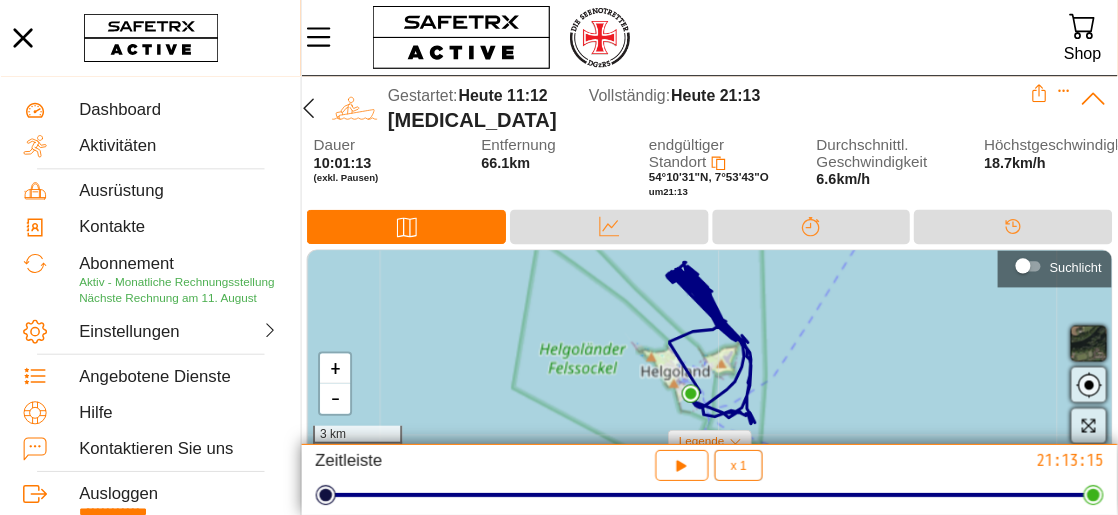 scroll, scrollTop: 0, scrollLeft: 0, axis: both 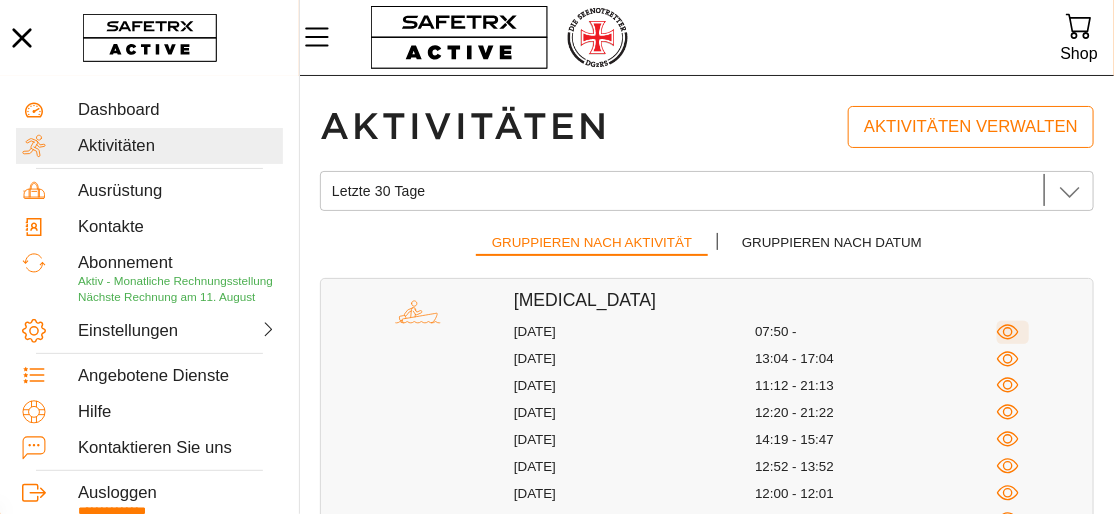 click 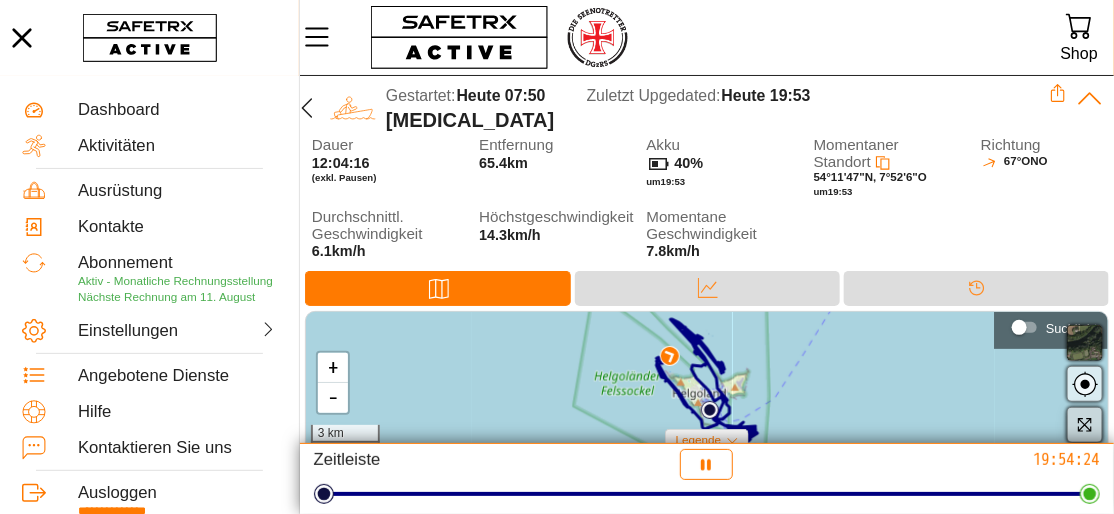 click 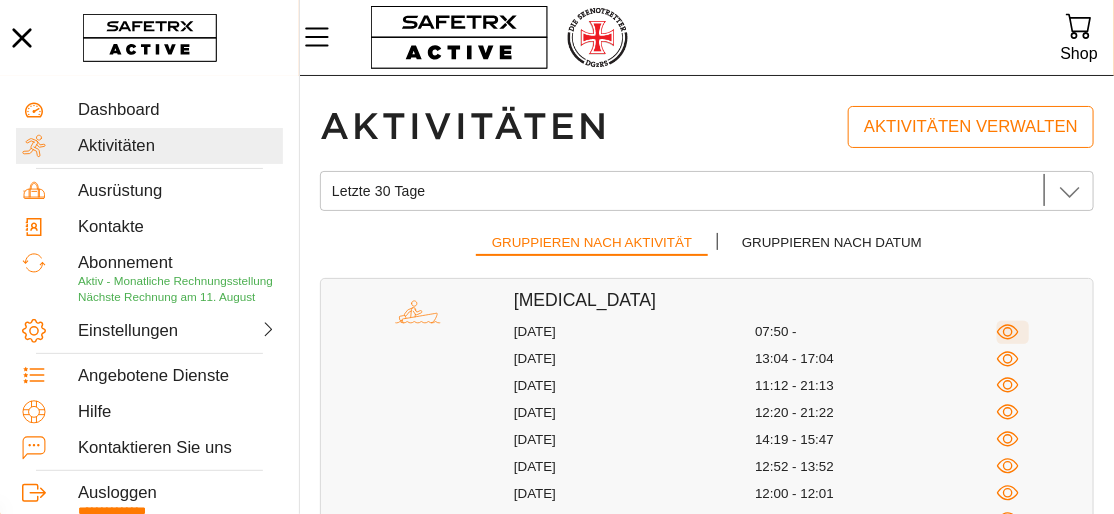 click 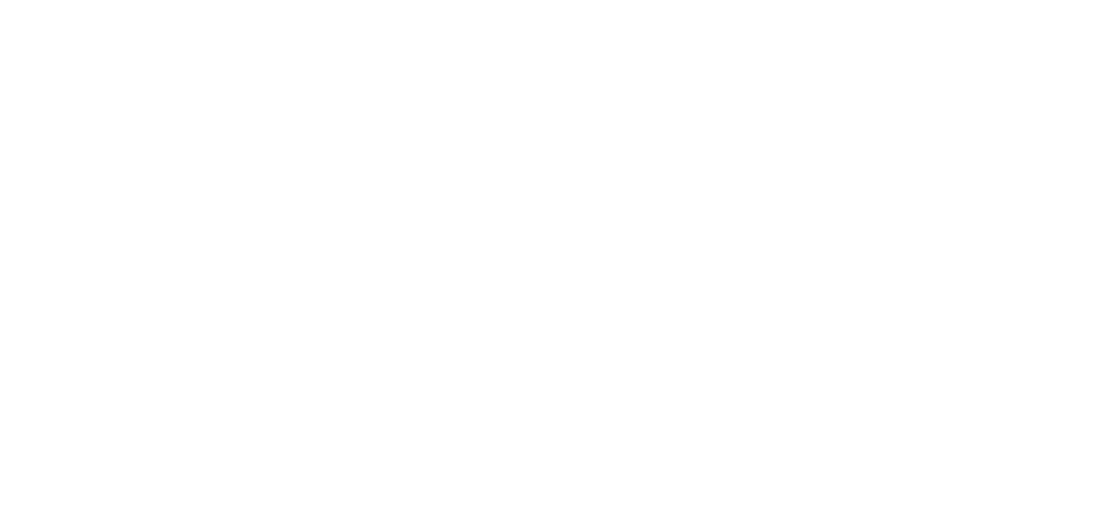 scroll, scrollTop: 0, scrollLeft: 0, axis: both 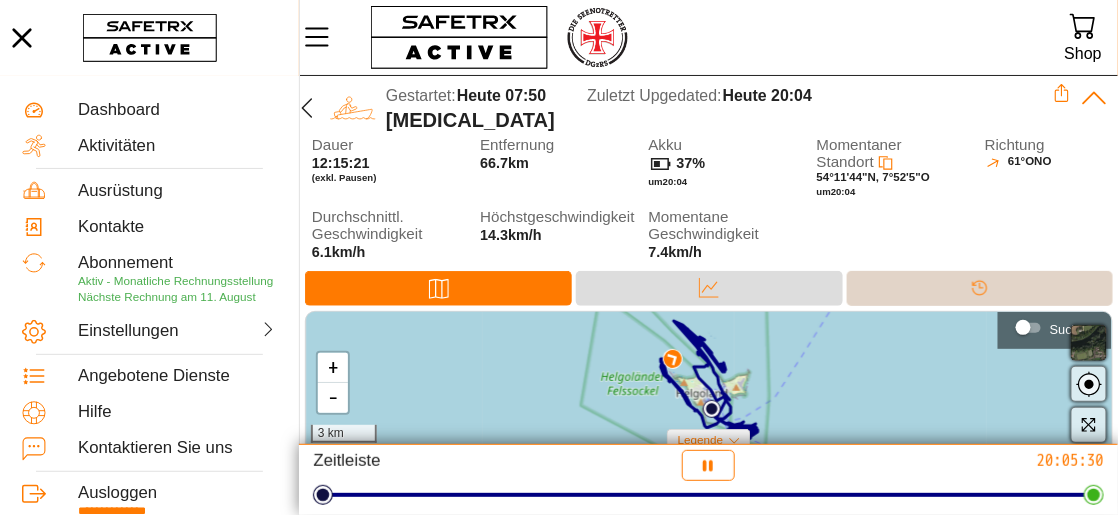 click on "Timeline" at bounding box center [980, 288] 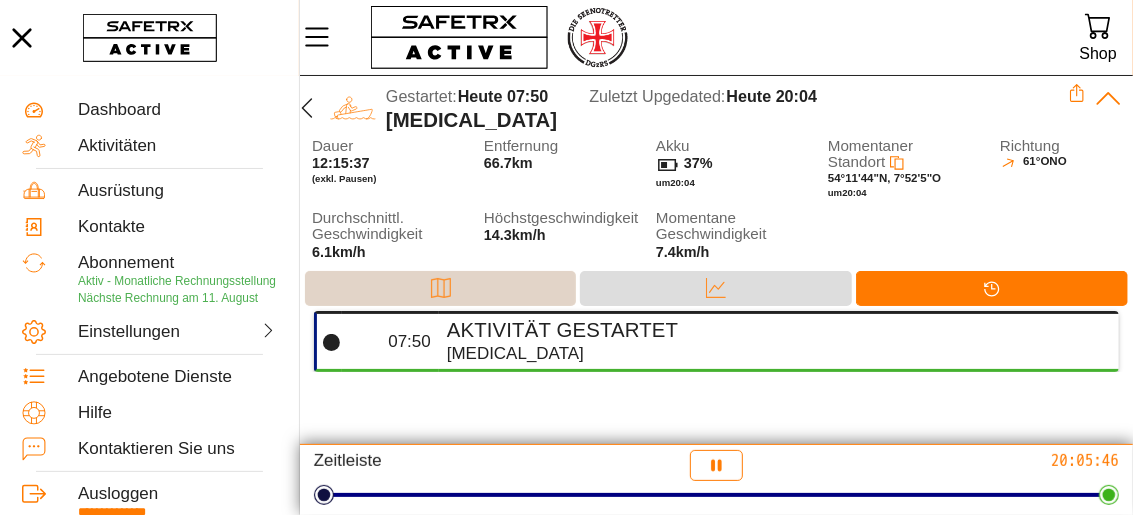 click on "Karte" at bounding box center (440, 288) 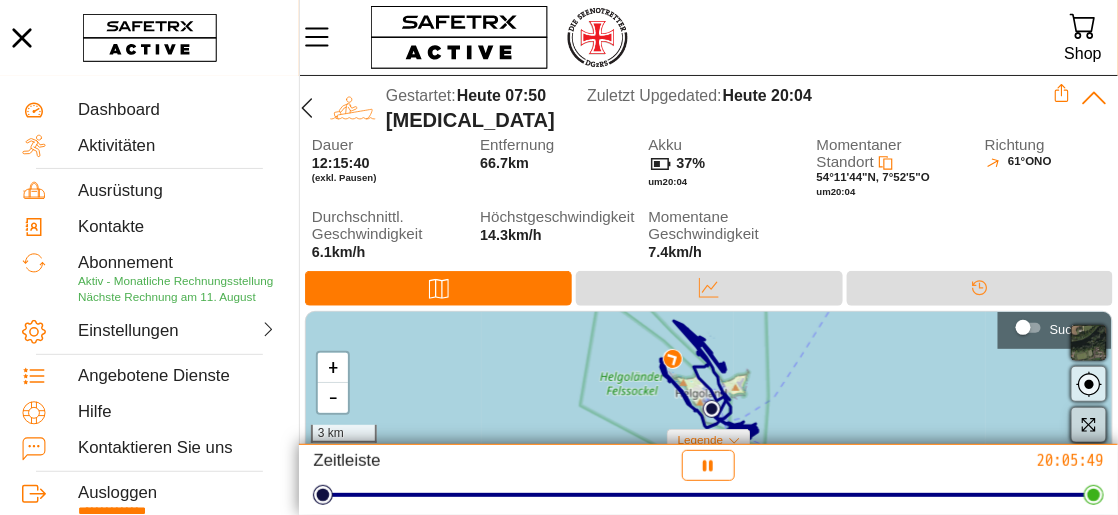 click at bounding box center (1089, 425) 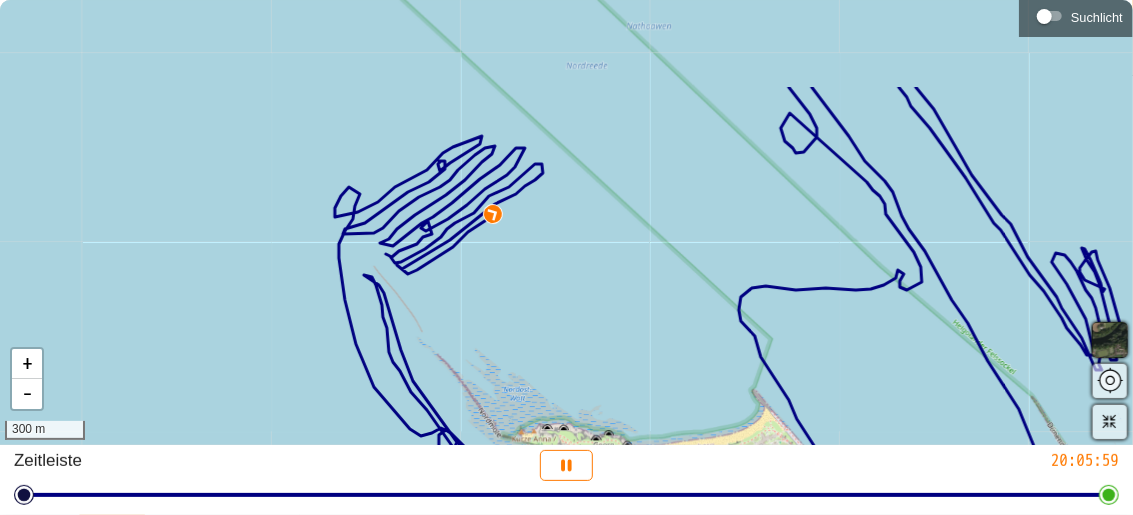 drag, startPoint x: 418, startPoint y: 80, endPoint x: 517, endPoint y: 211, distance: 164.2011 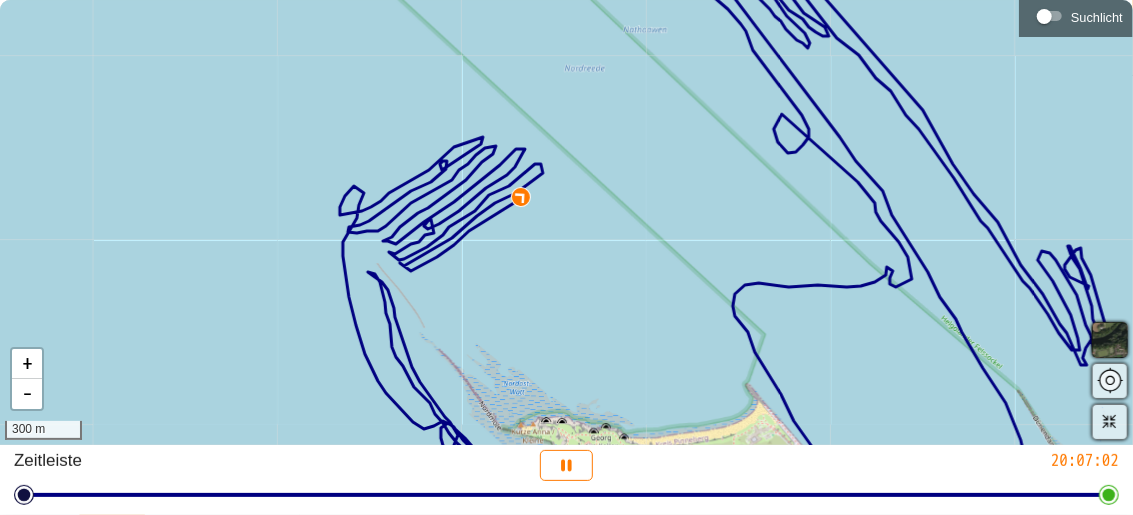 drag, startPoint x: 668, startPoint y: 224, endPoint x: 526, endPoint y: 127, distance: 171.96802 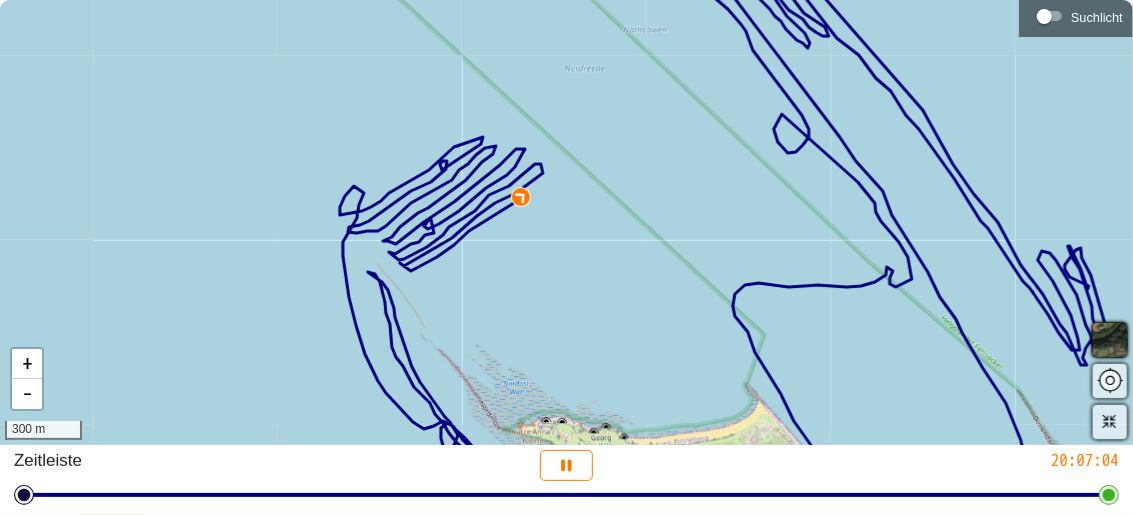 drag, startPoint x: 526, startPoint y: 127, endPoint x: 323, endPoint y: 135, distance: 203.15758 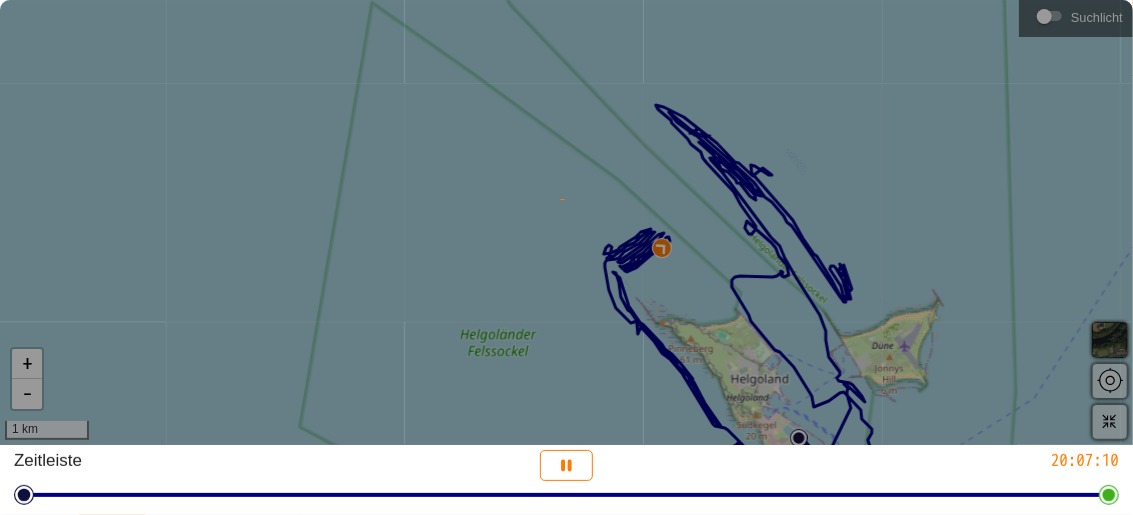 drag, startPoint x: 758, startPoint y: 273, endPoint x: 579, endPoint y: 175, distance: 204.07106 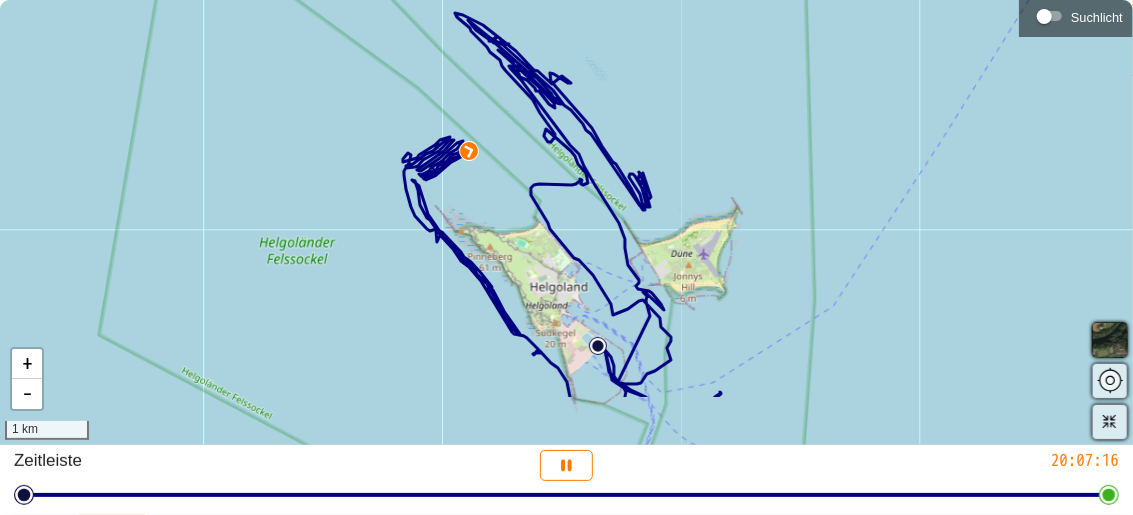 drag, startPoint x: 752, startPoint y: 258, endPoint x: 551, endPoint y: 166, distance: 221.05429 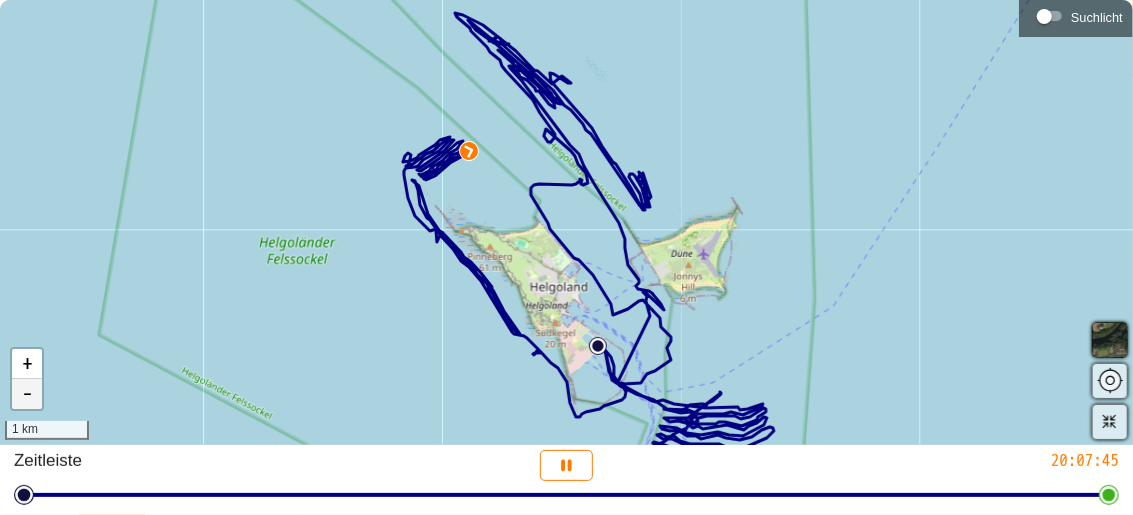 click on "-" at bounding box center (27, 394) 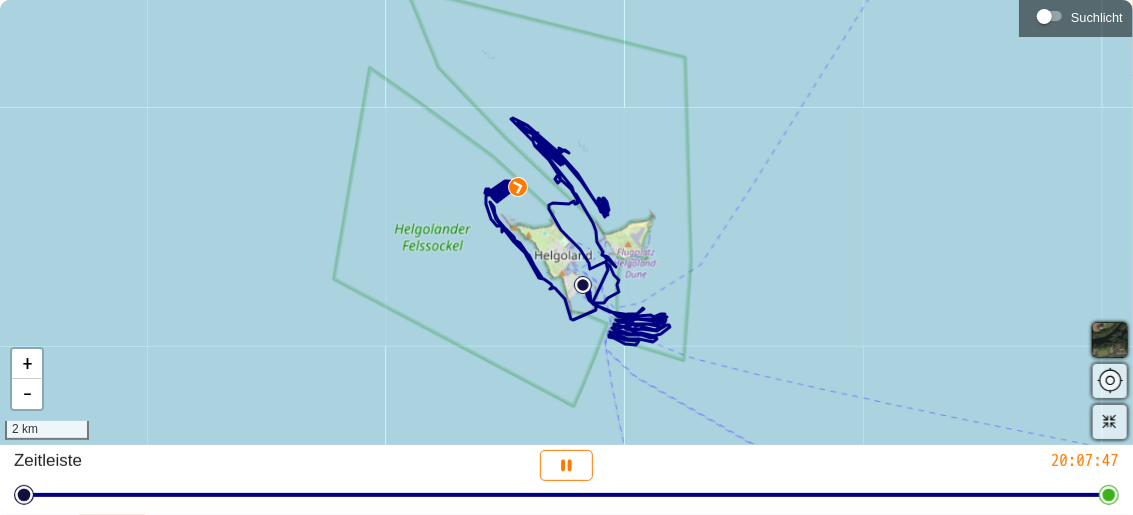drag, startPoint x: 693, startPoint y: 317, endPoint x: 633, endPoint y: 243, distance: 95.26804 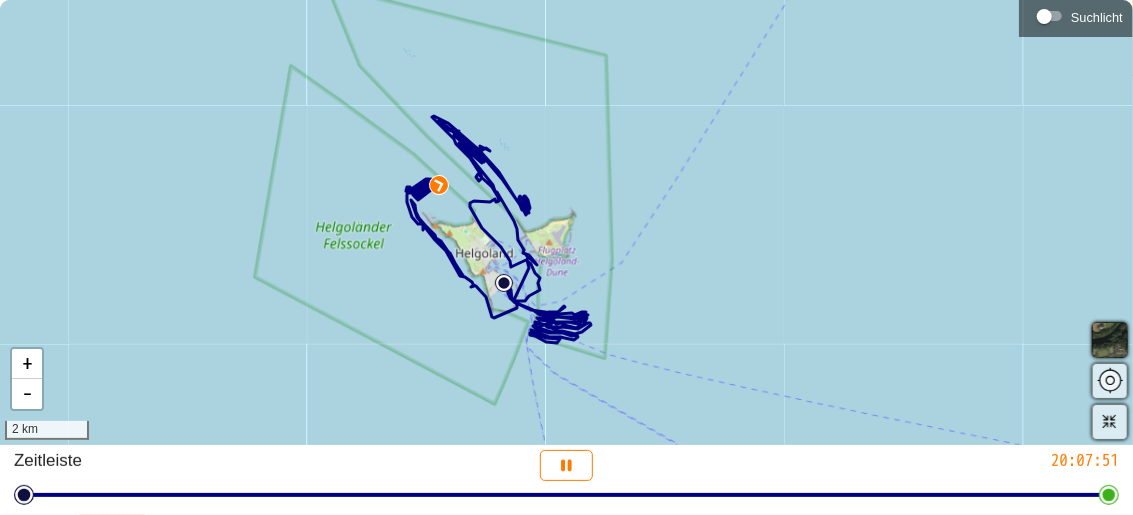 drag, startPoint x: 633, startPoint y: 243, endPoint x: 379, endPoint y: 116, distance: 283.98062 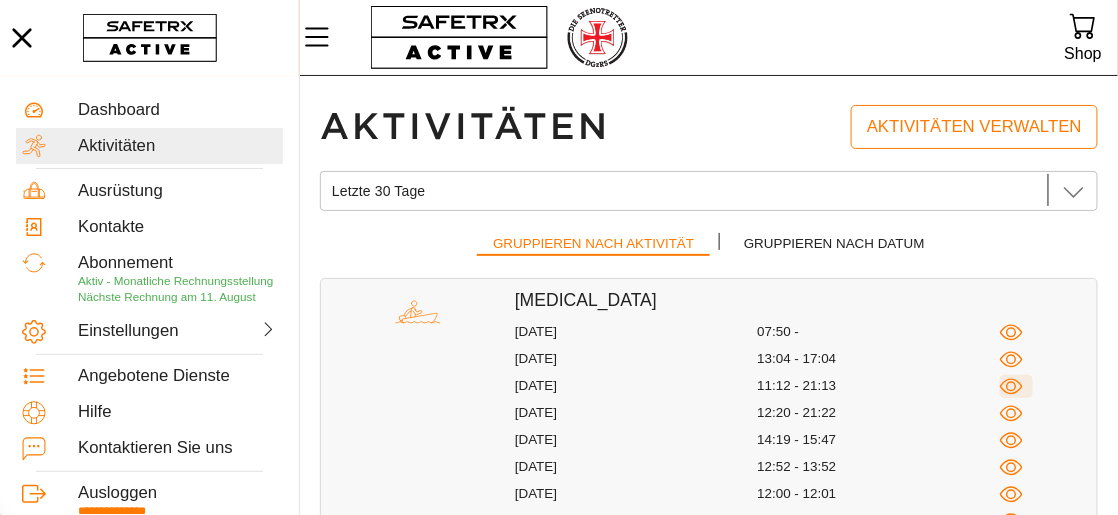 click 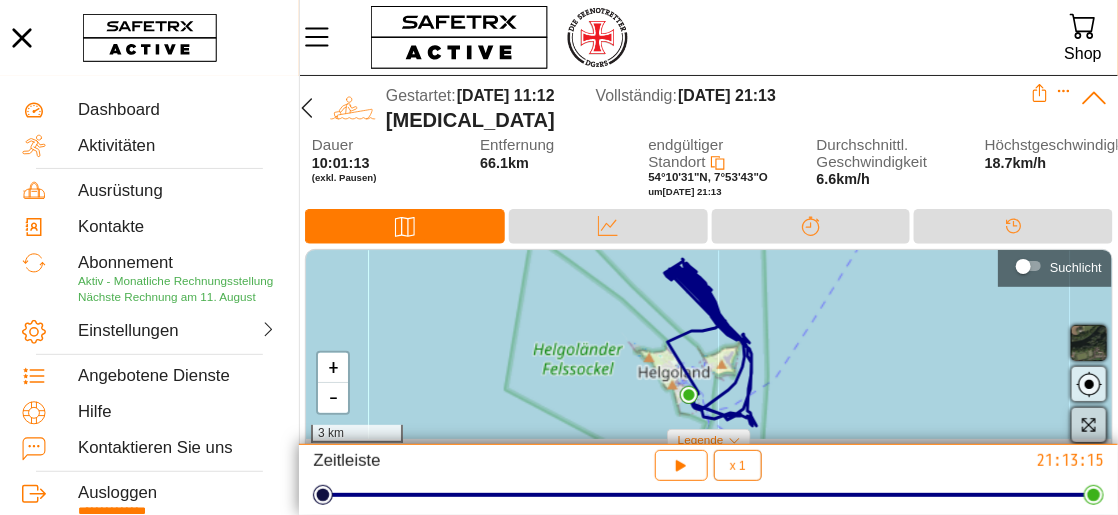 click 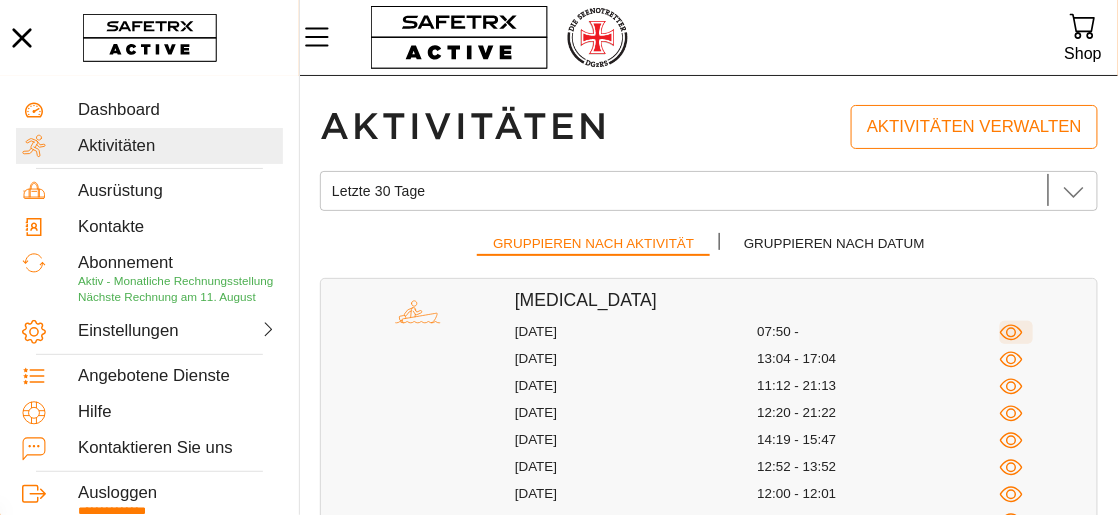 click 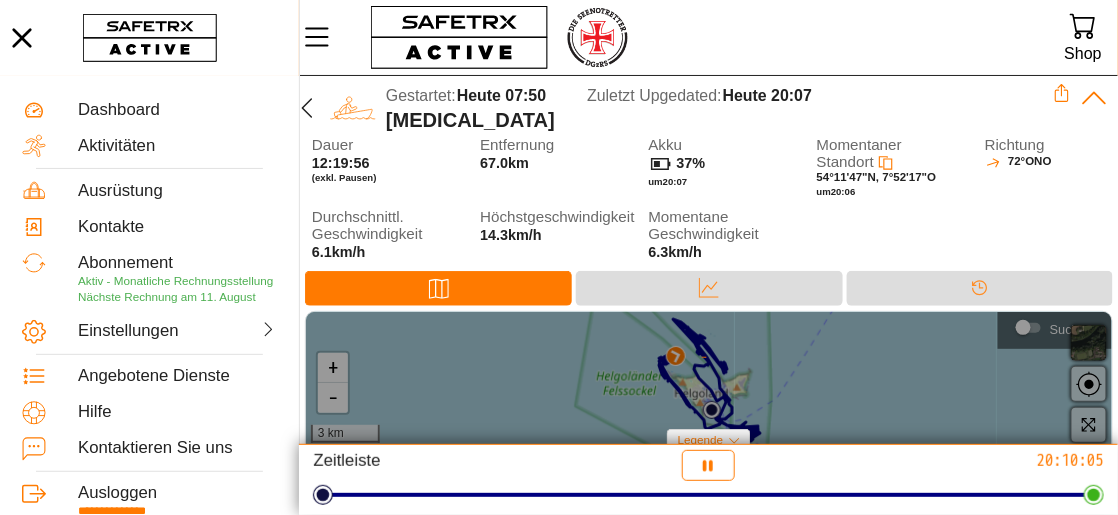 click at bounding box center [709, 380] 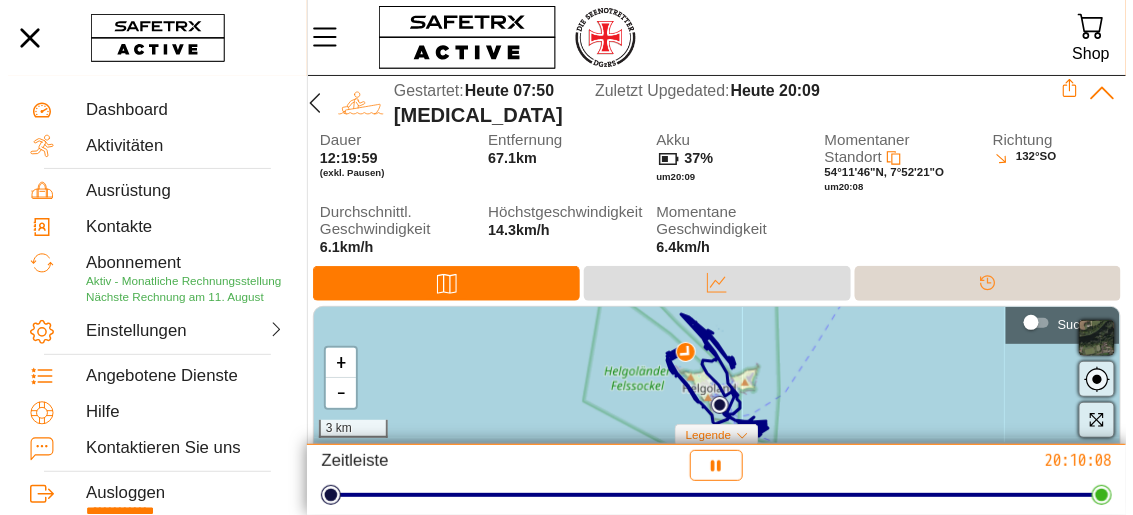 scroll, scrollTop: 10, scrollLeft: 0, axis: vertical 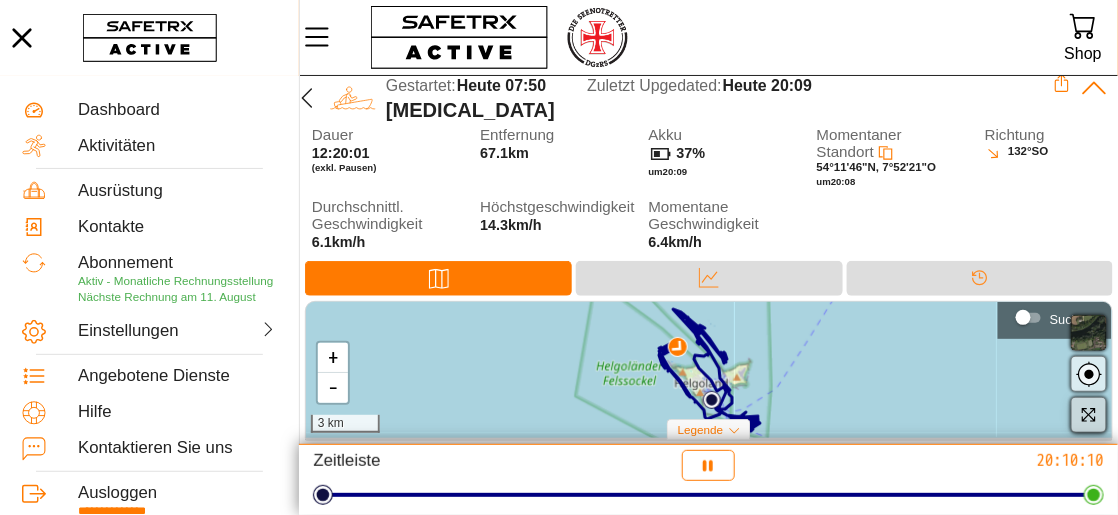 click 